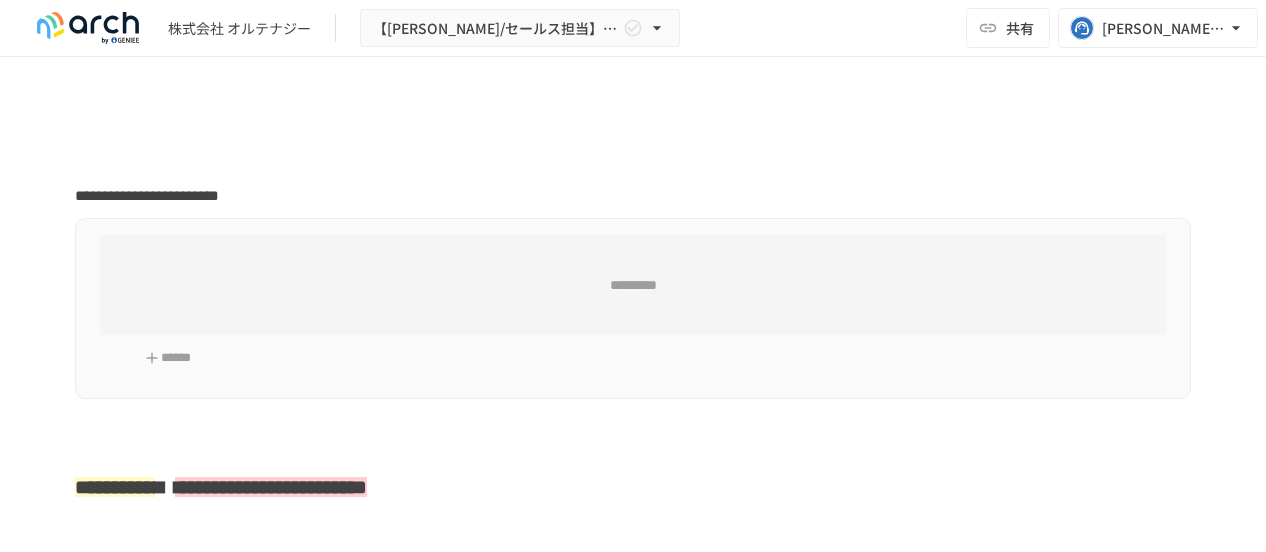 scroll, scrollTop: 0, scrollLeft: 0, axis: both 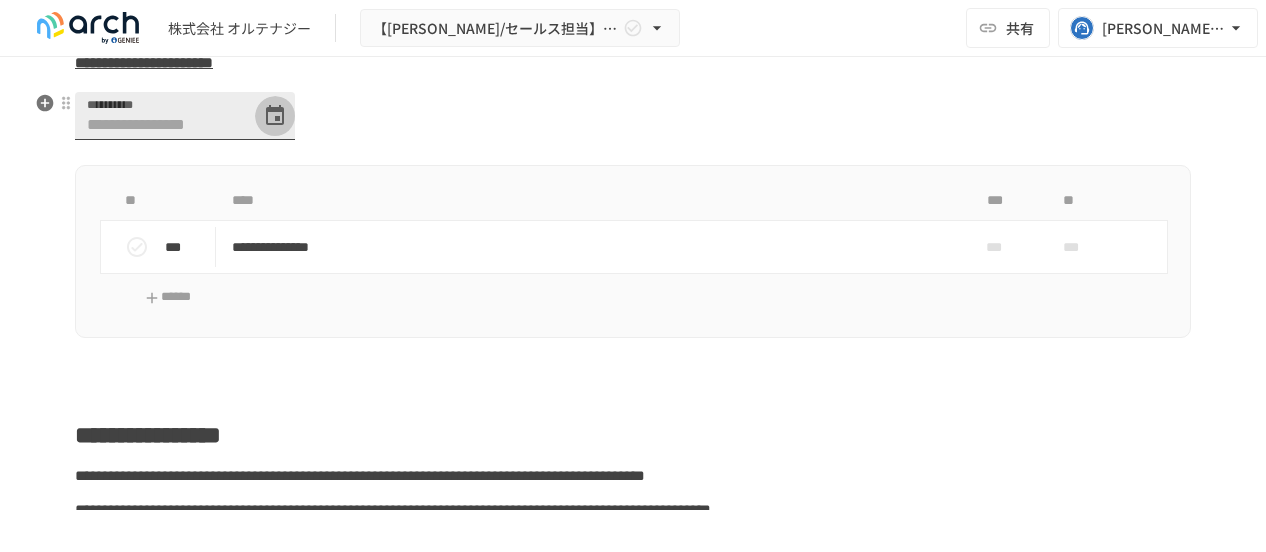 click 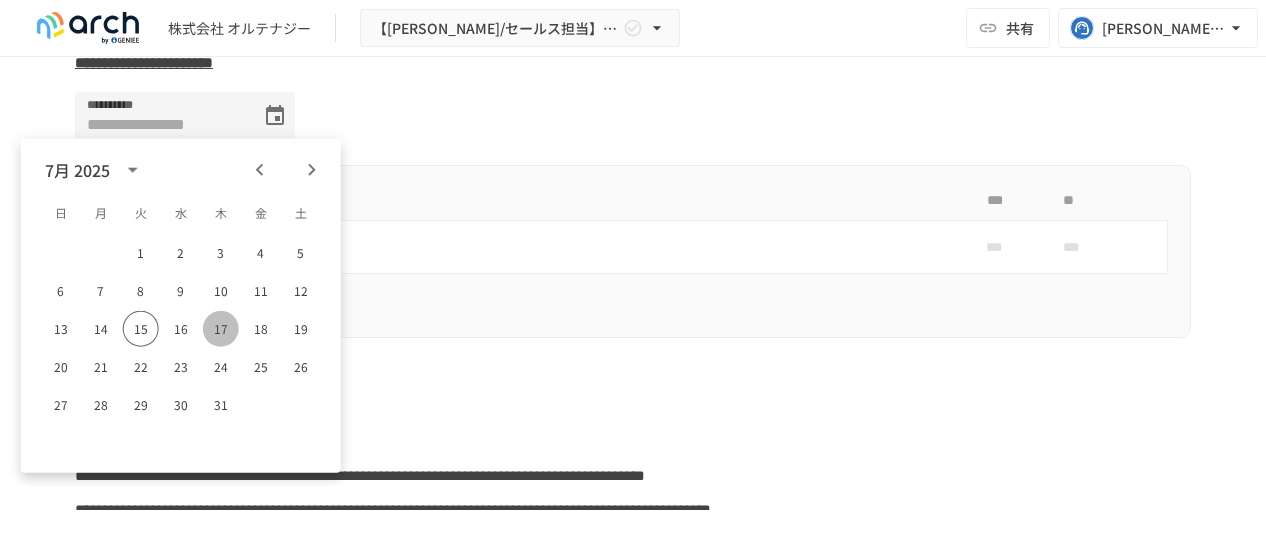 click on "17" at bounding box center [221, 329] 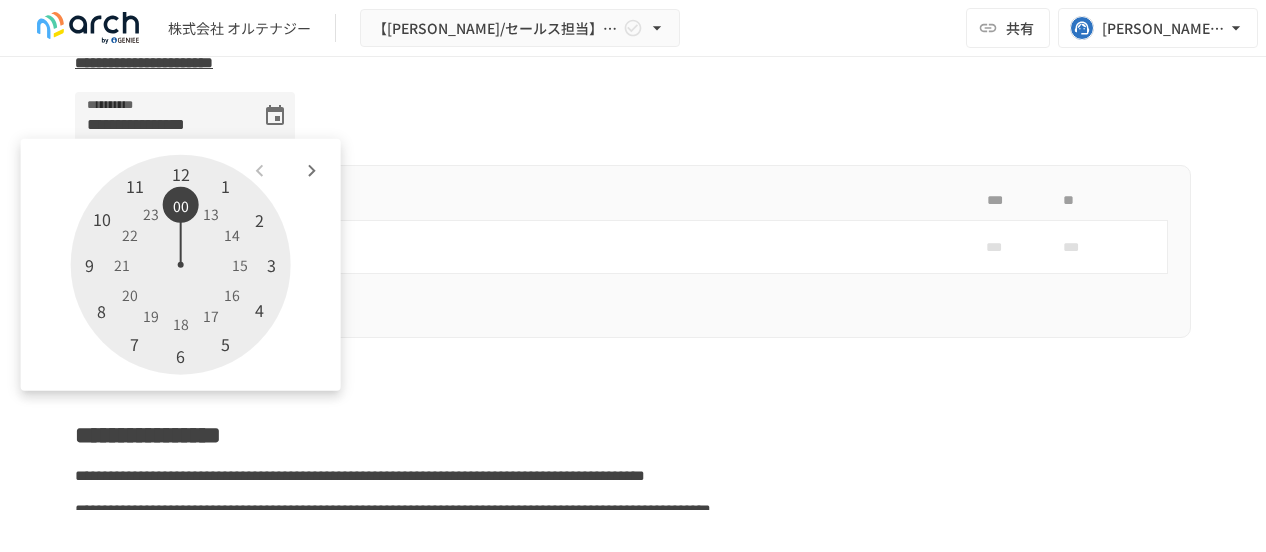 click at bounding box center [181, 265] 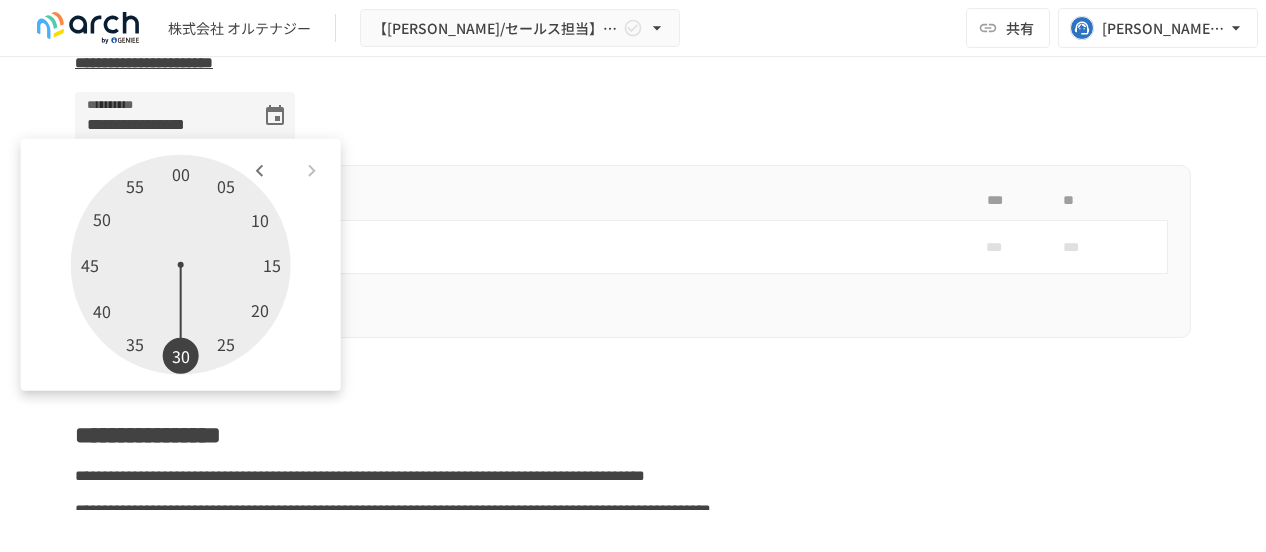 click at bounding box center (181, 265) 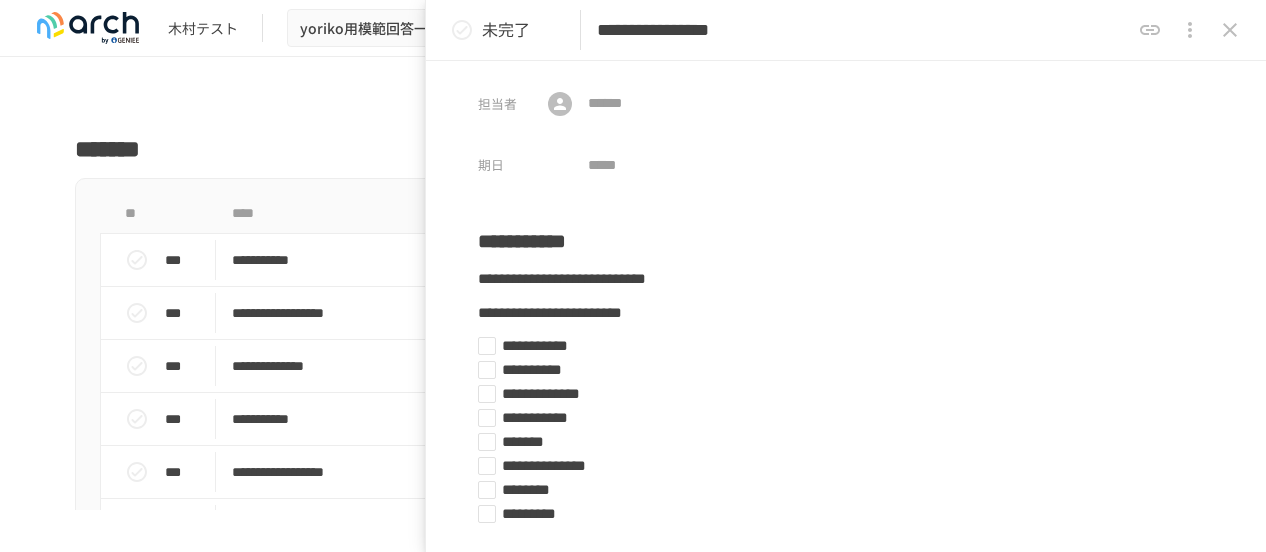 scroll, scrollTop: 0, scrollLeft: 0, axis: both 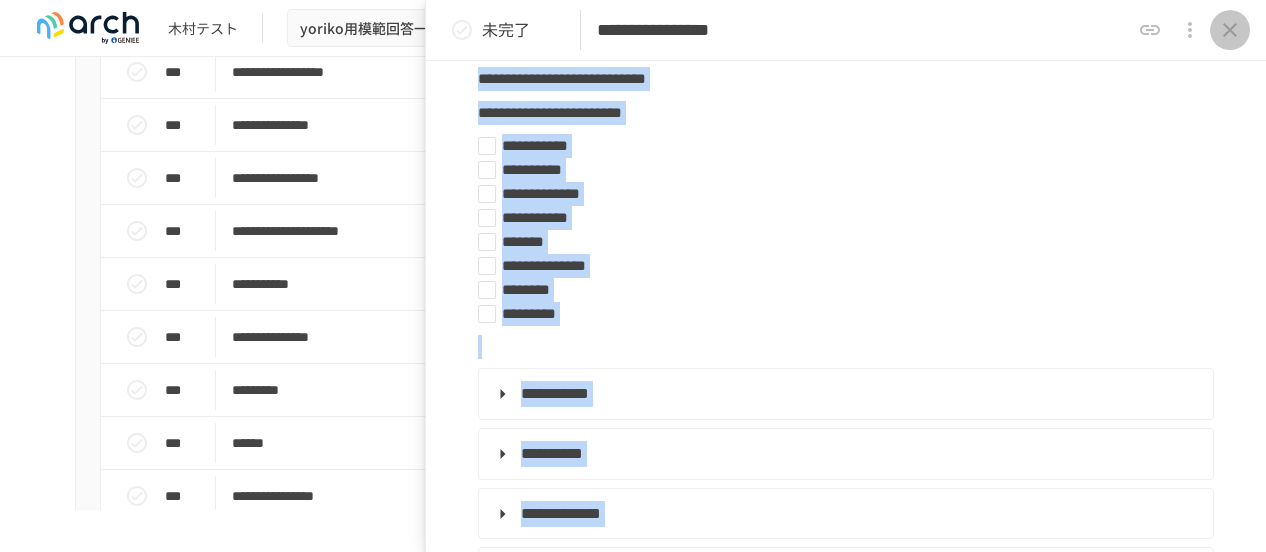 click 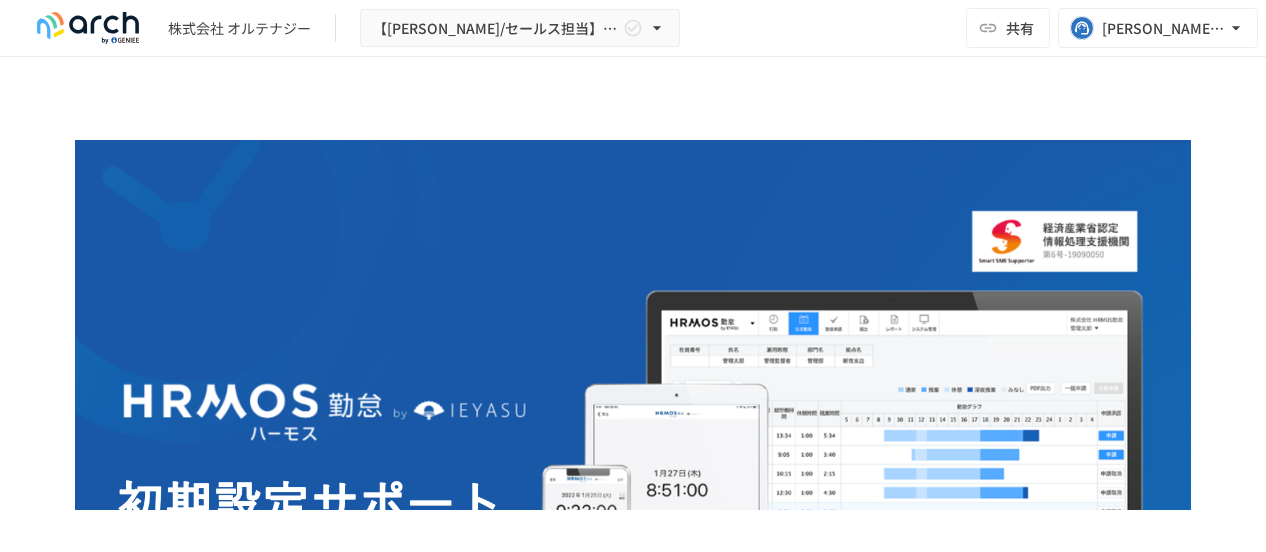 scroll, scrollTop: 0, scrollLeft: 0, axis: both 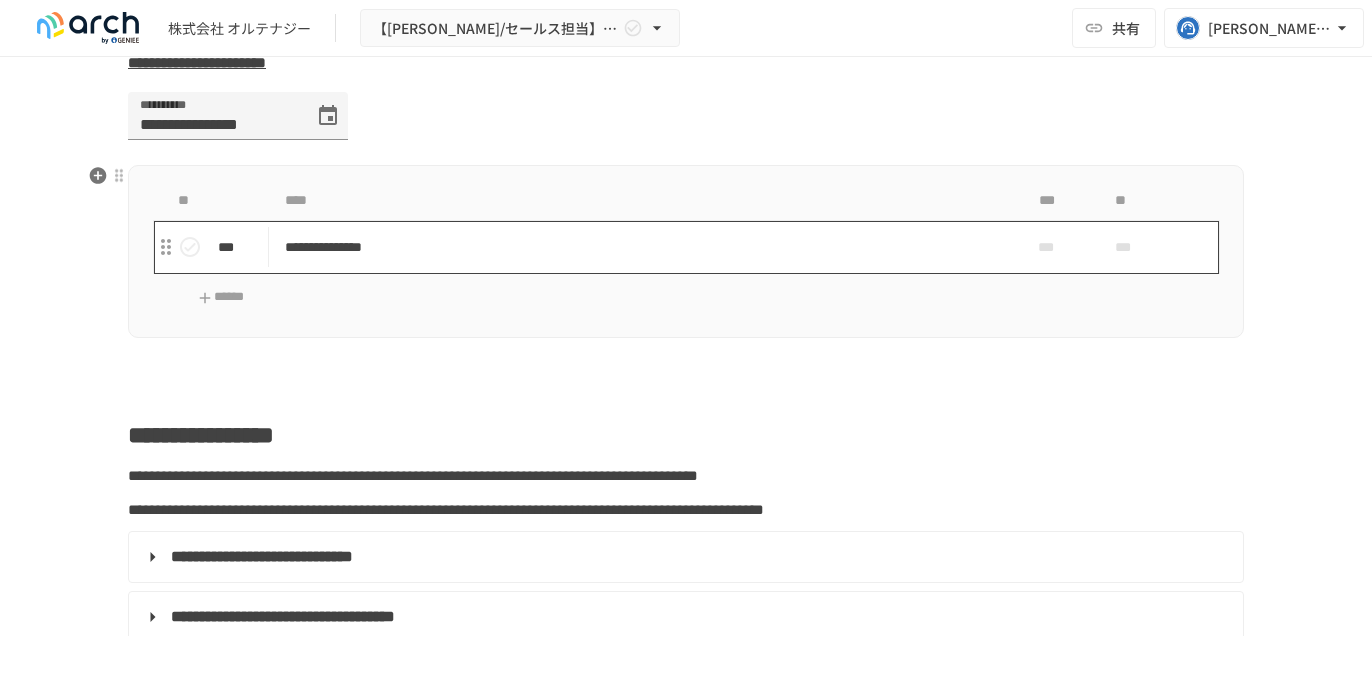 click on "**********" at bounding box center (644, 247) 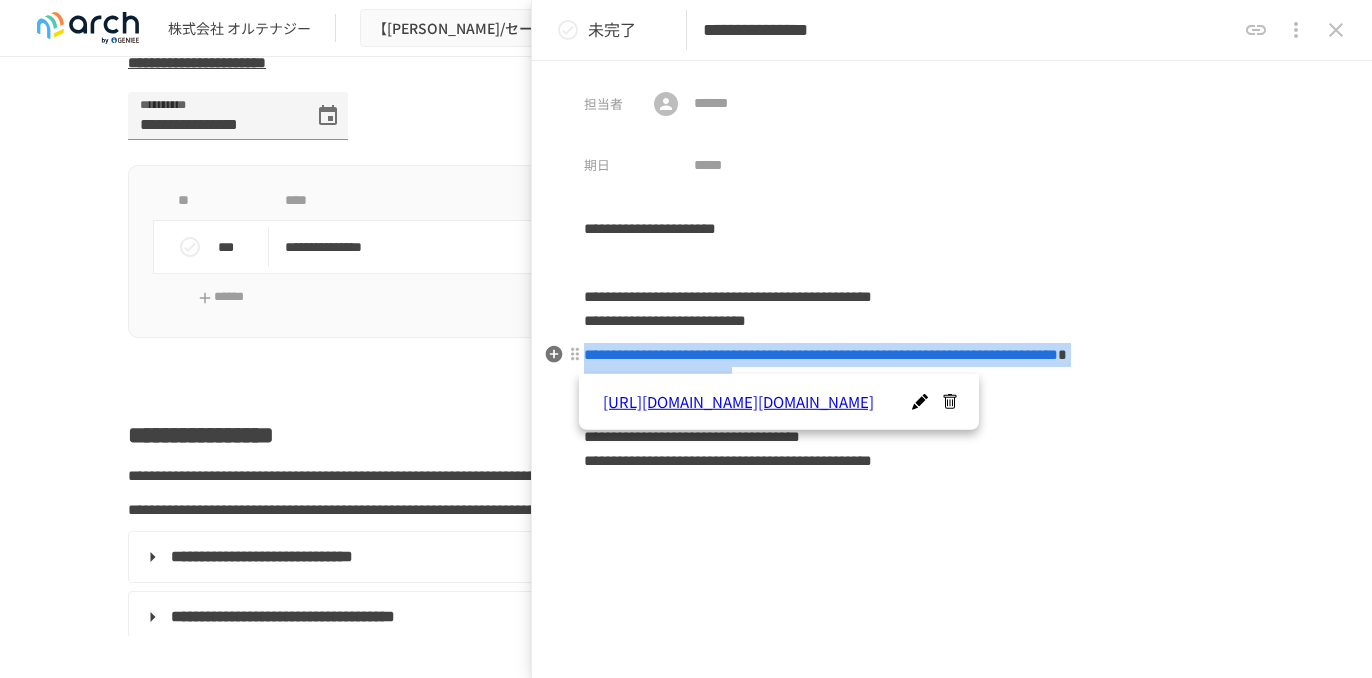 drag, startPoint x: 710, startPoint y: 398, endPoint x: 585, endPoint y: 362, distance: 130.08075 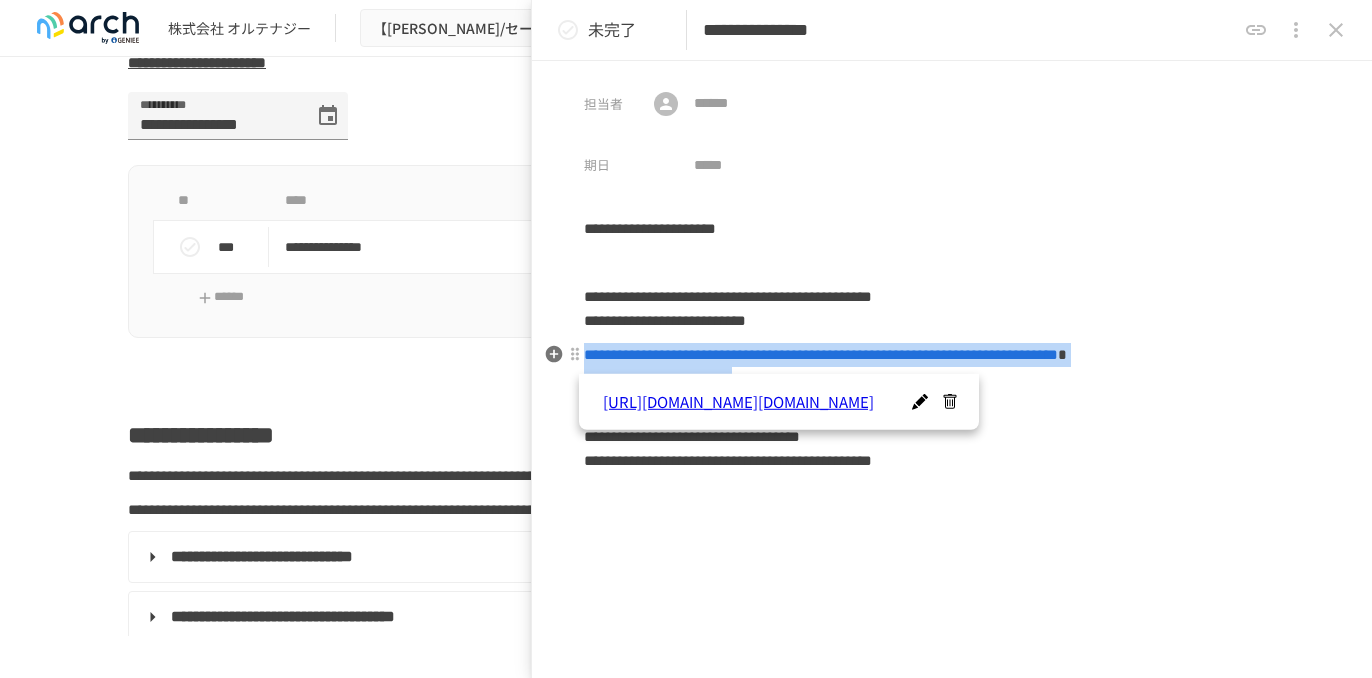 click on "**********" at bounding box center [952, 379] 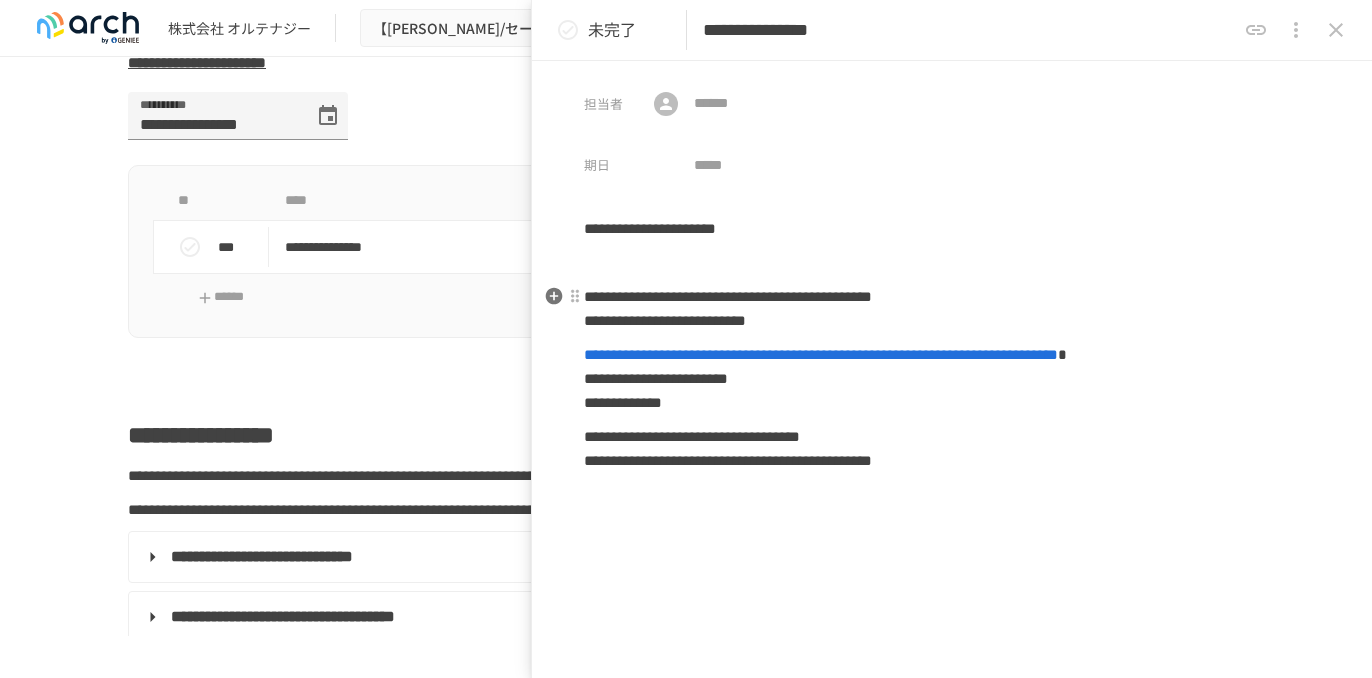 click on "**********" at bounding box center [952, 309] 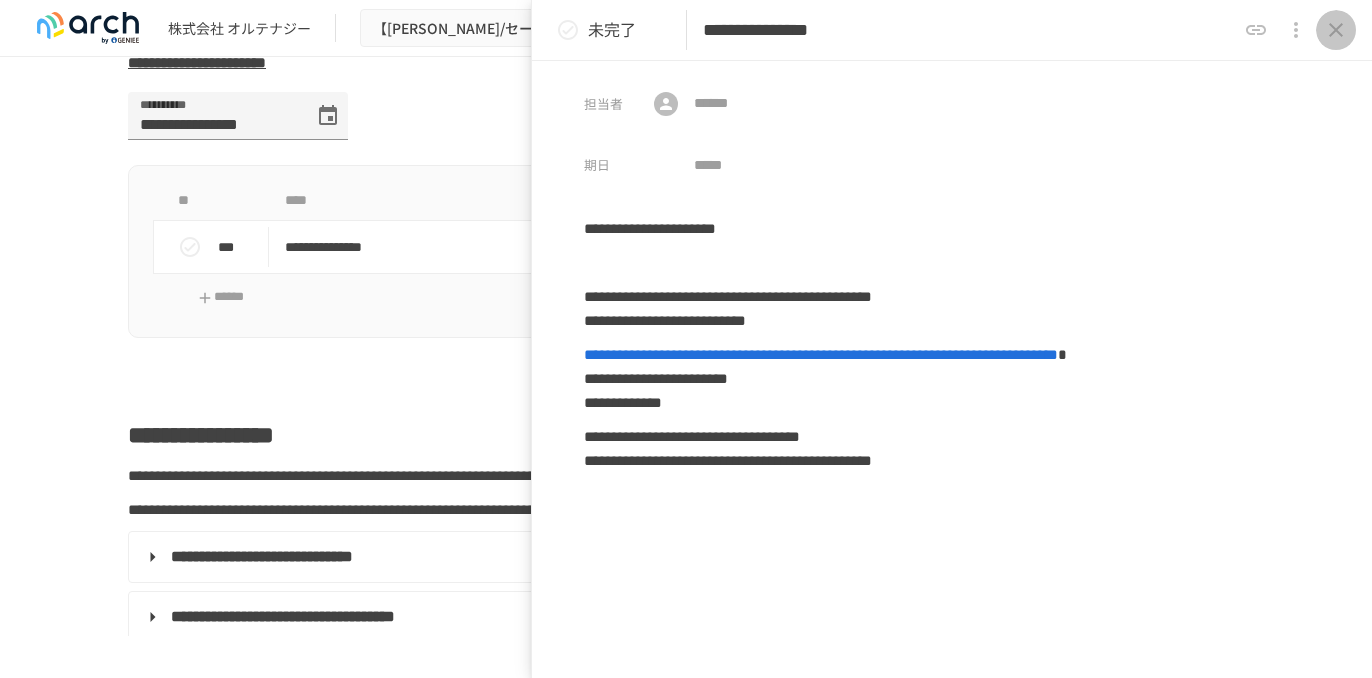 click 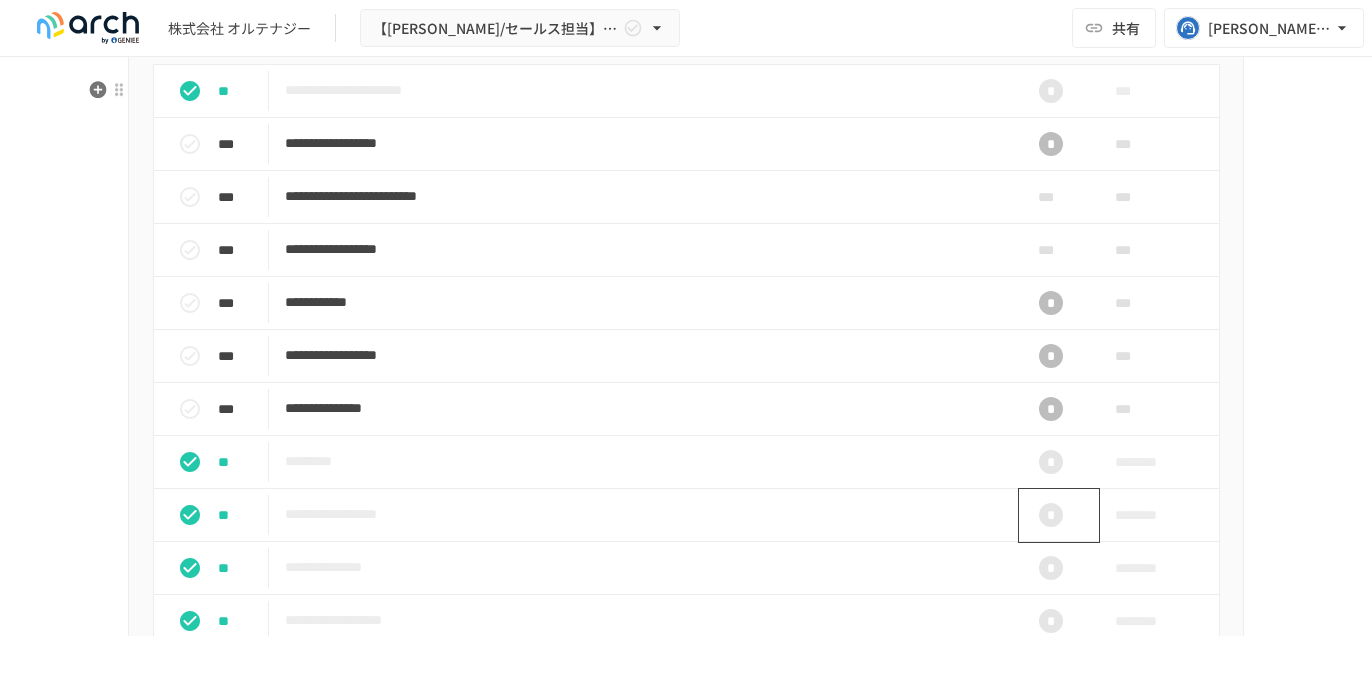 scroll, scrollTop: 1900, scrollLeft: 0, axis: vertical 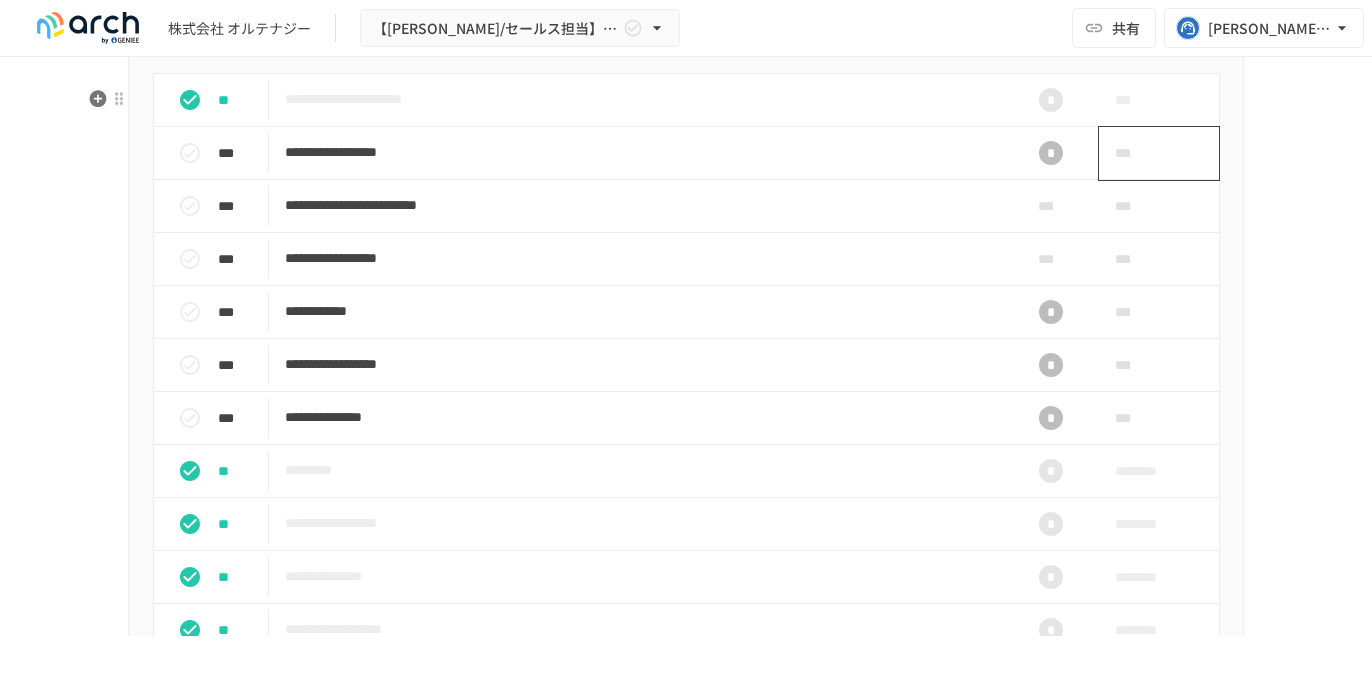click on "***" at bounding box center (1136, 153) 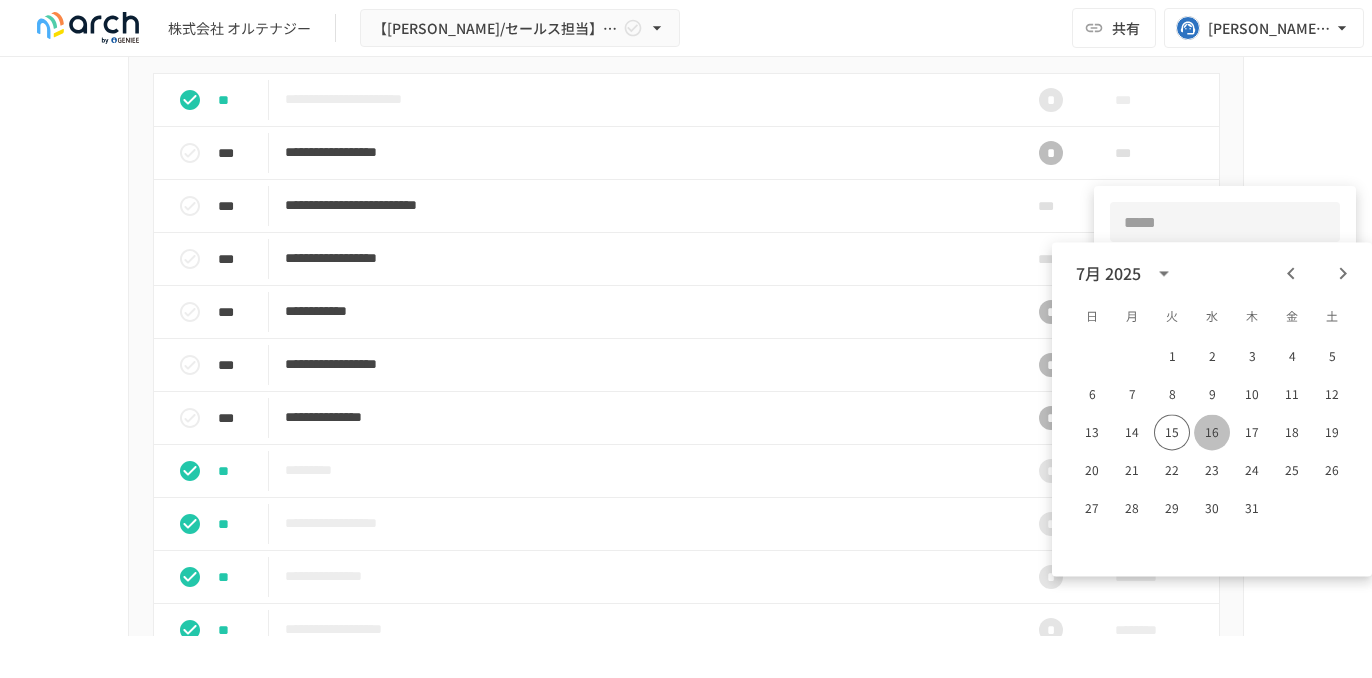 click on "16" at bounding box center [1212, 432] 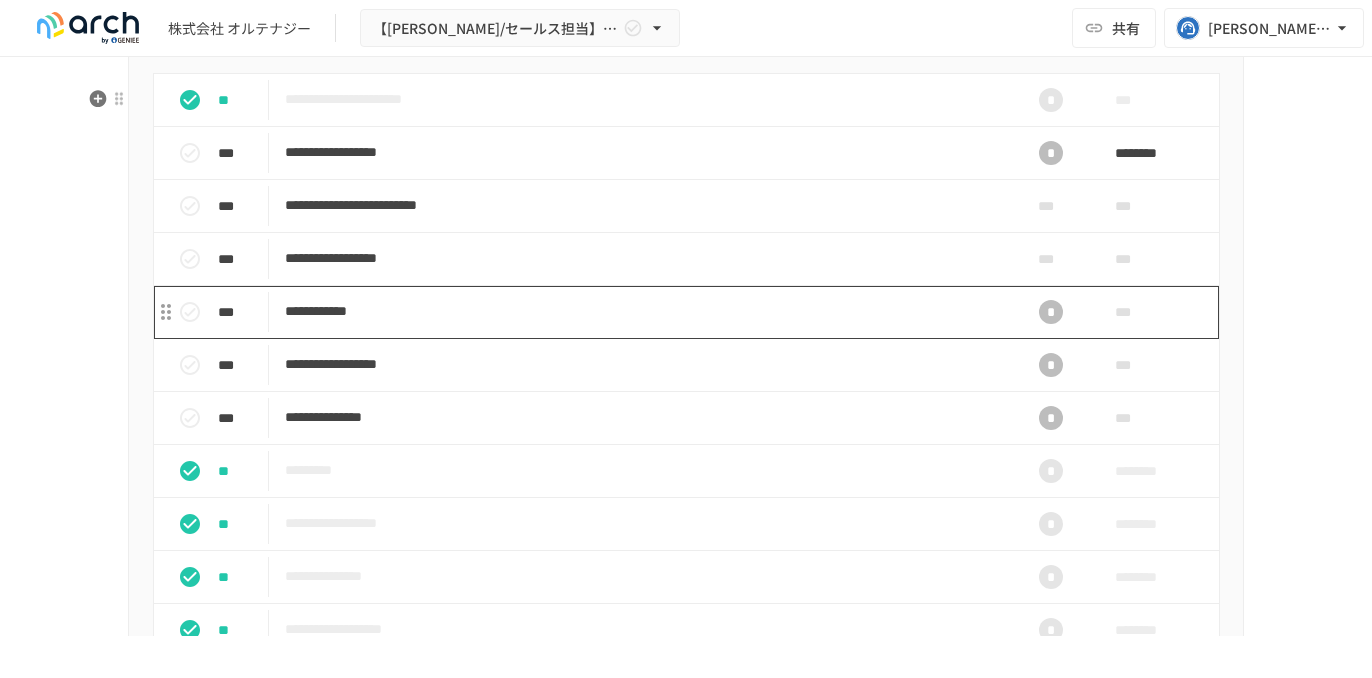 click on "**********" at bounding box center [644, 311] 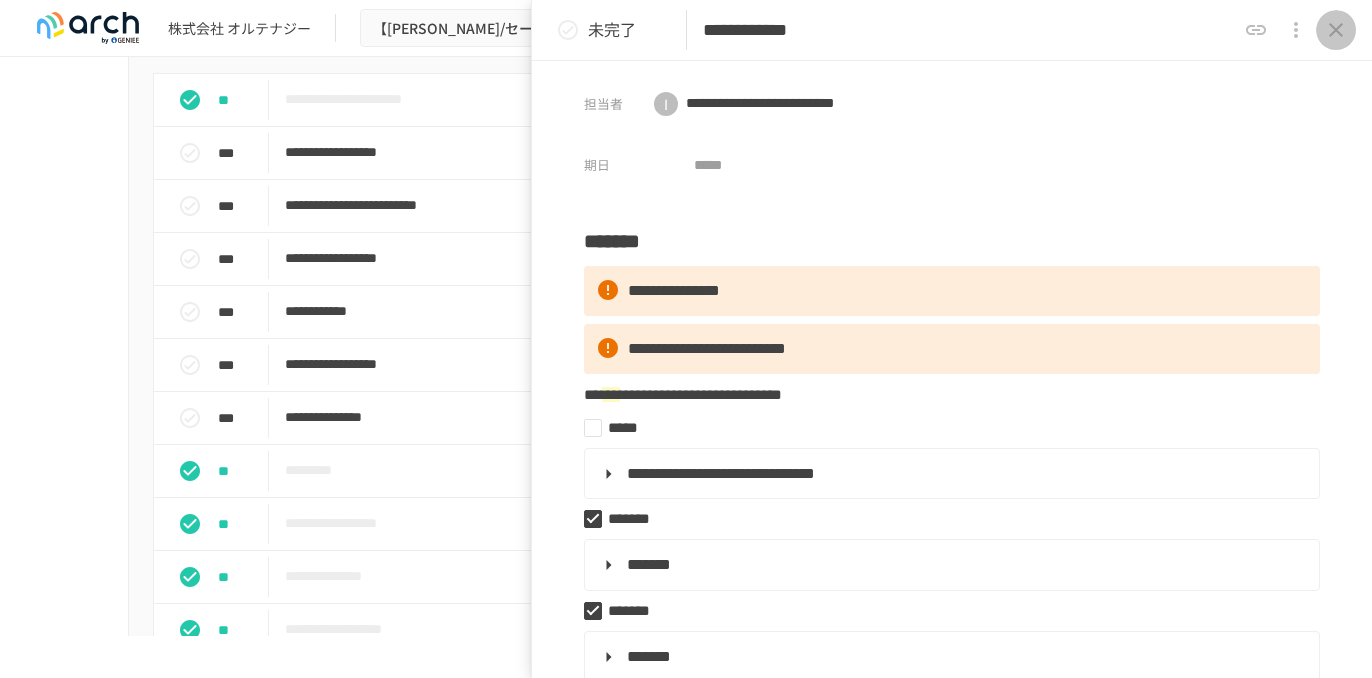 click 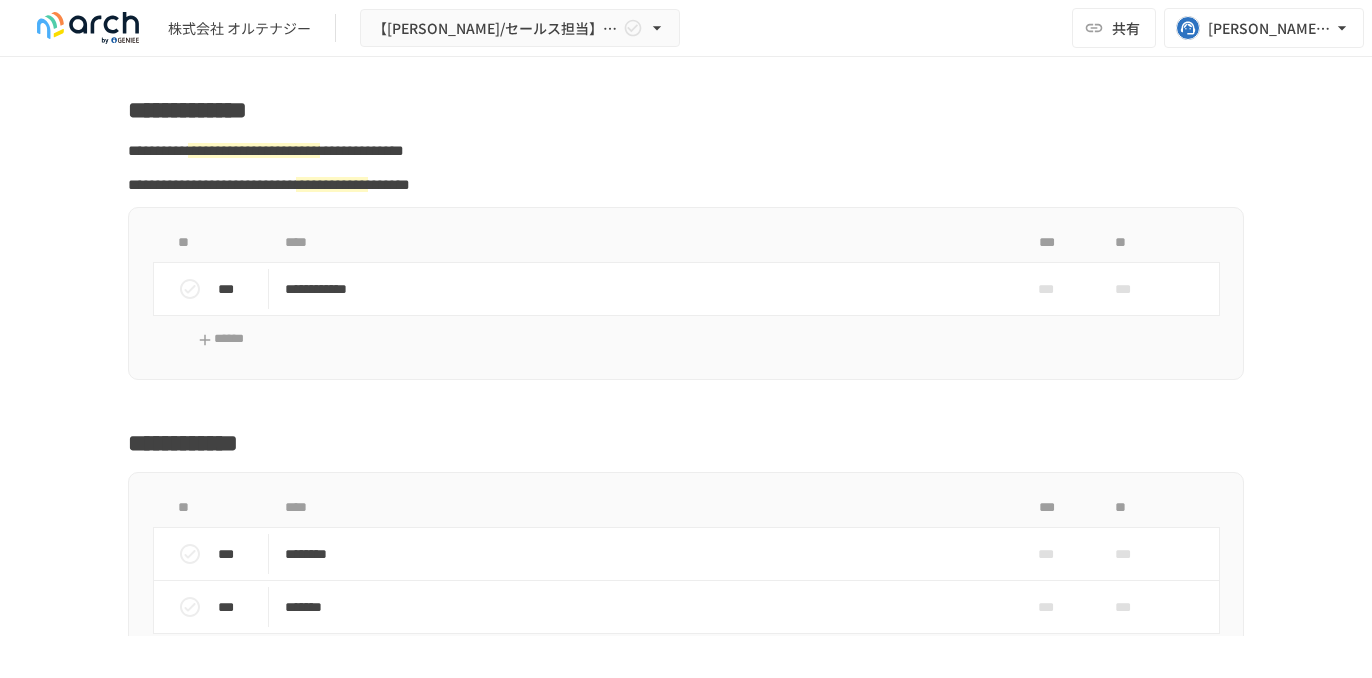 scroll, scrollTop: 2900, scrollLeft: 0, axis: vertical 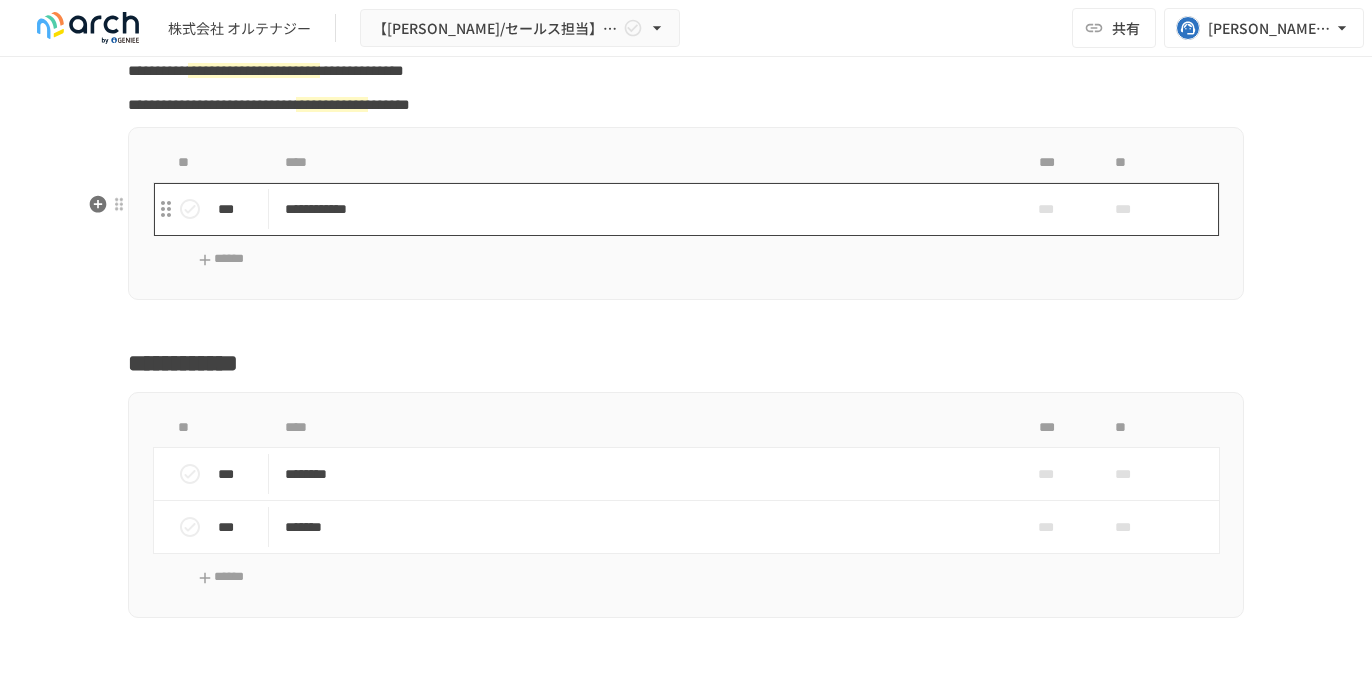click on "**********" at bounding box center [644, 209] 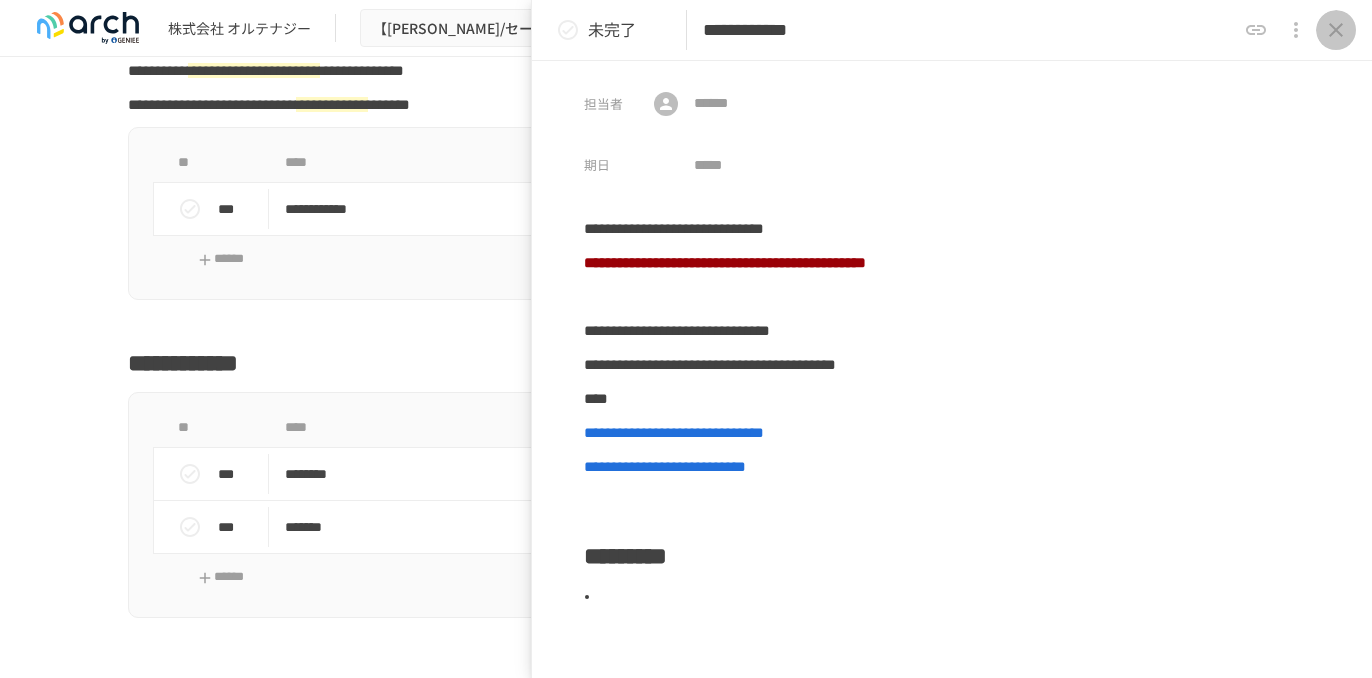 click 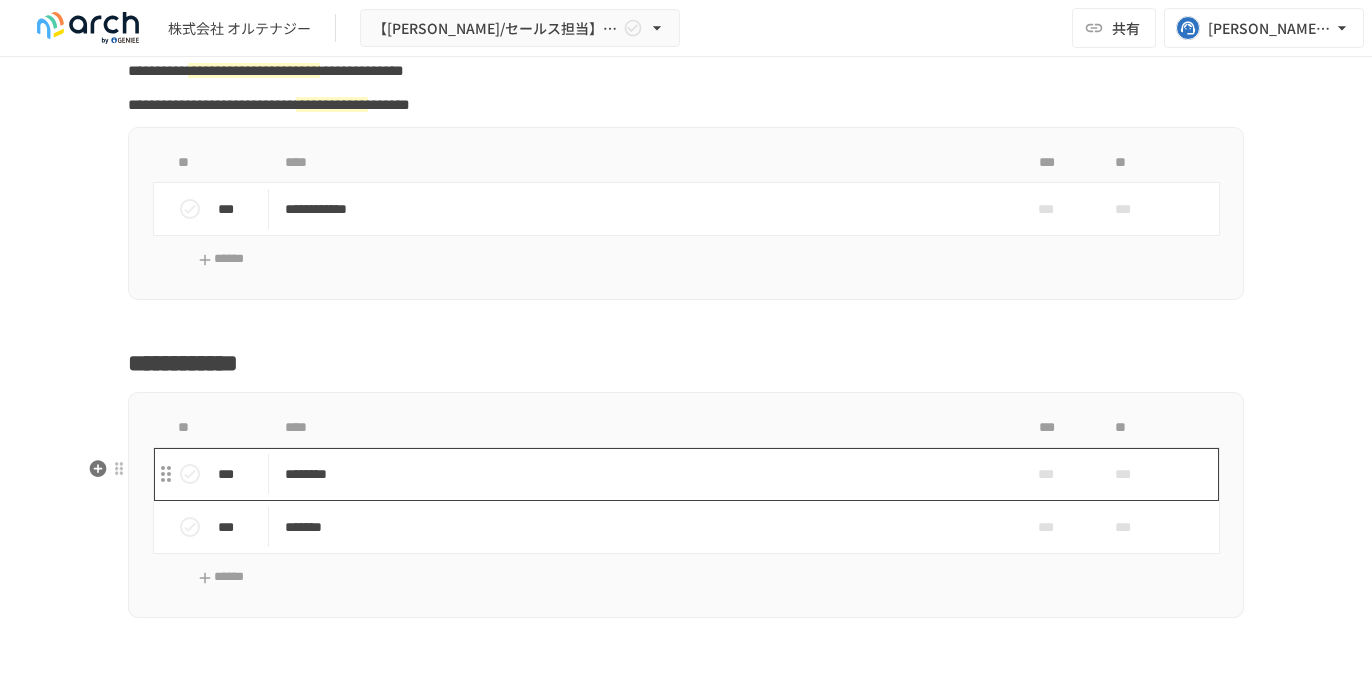 click on "********" at bounding box center (644, 474) 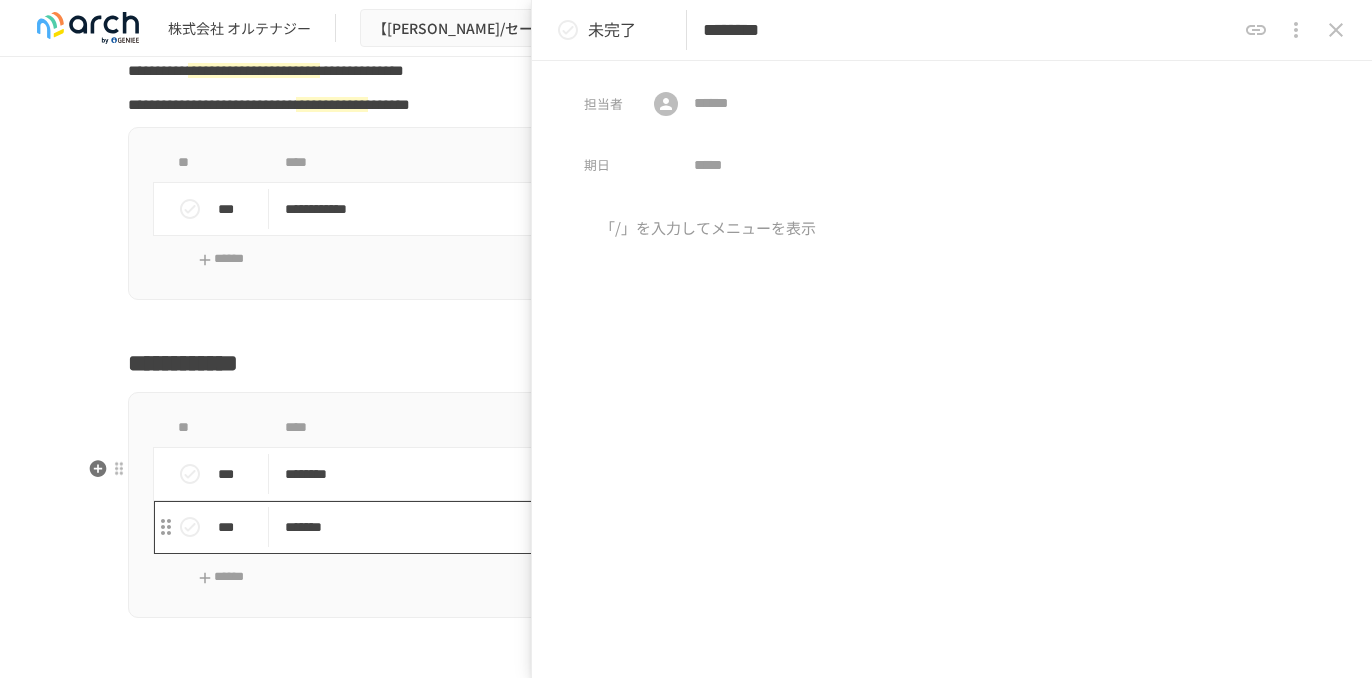 click on "*******" at bounding box center [644, 527] 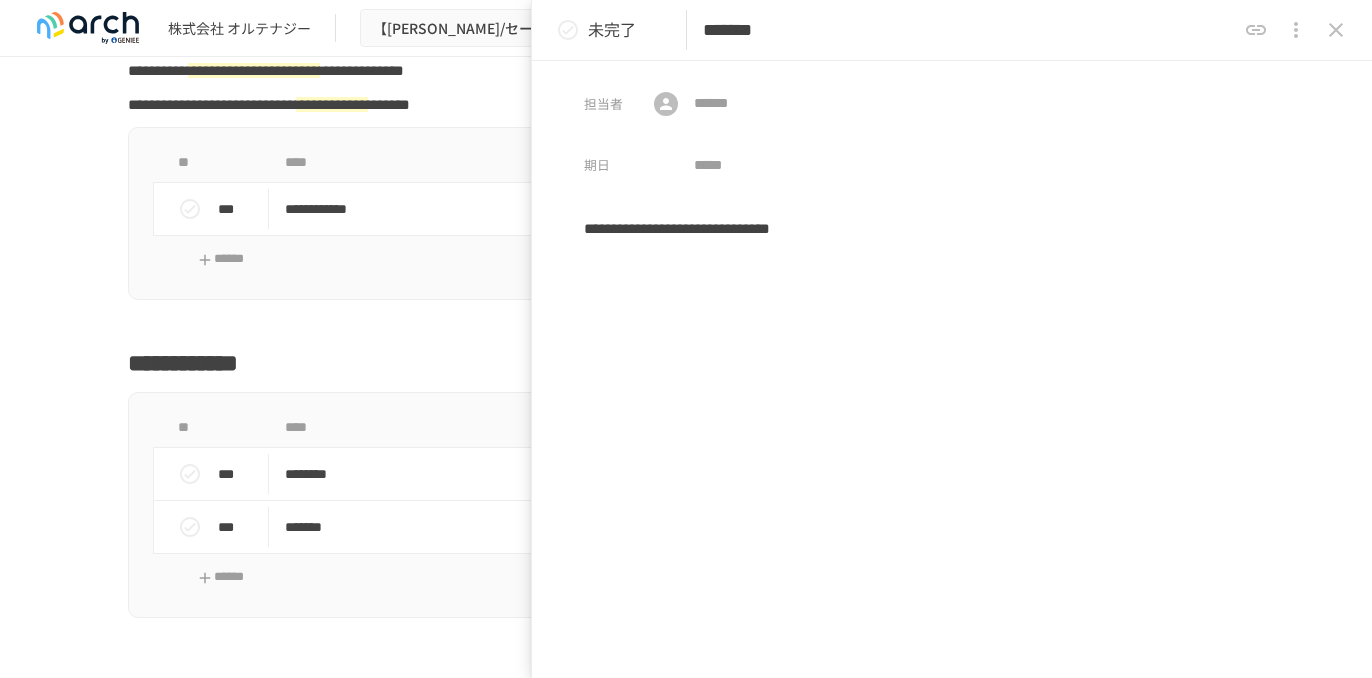 click 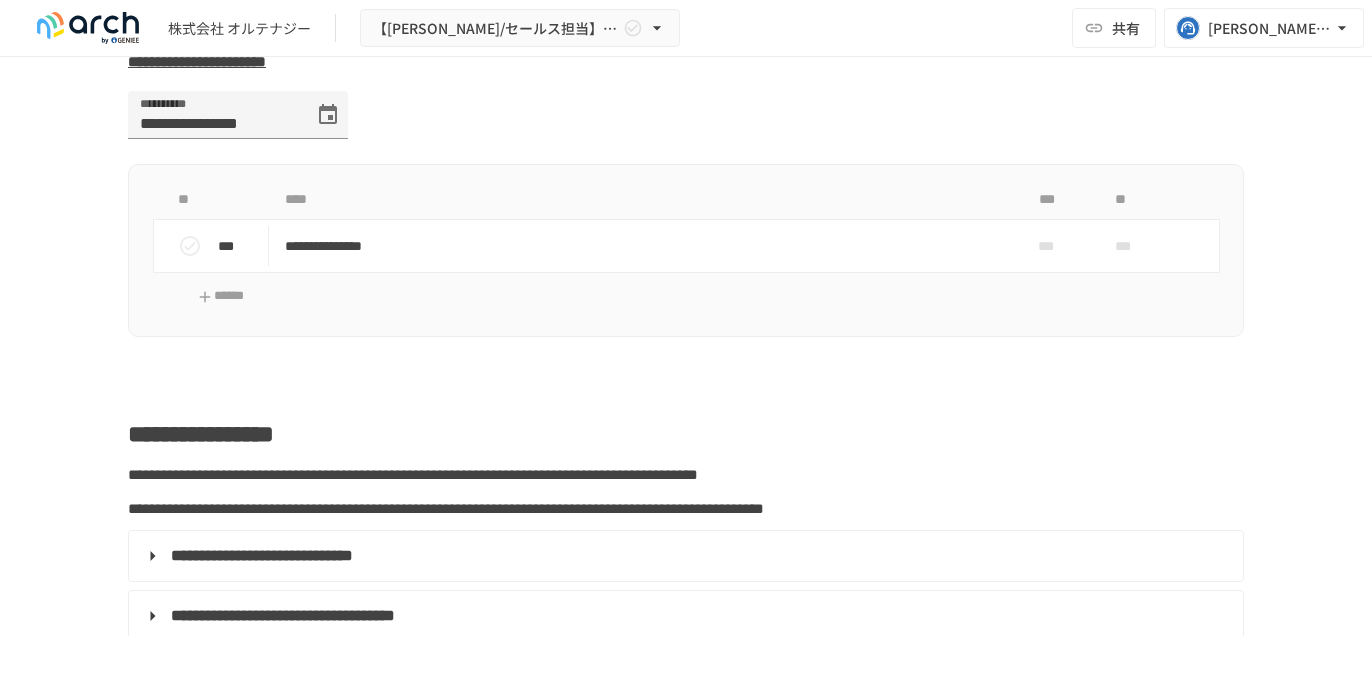 scroll, scrollTop: 900, scrollLeft: 0, axis: vertical 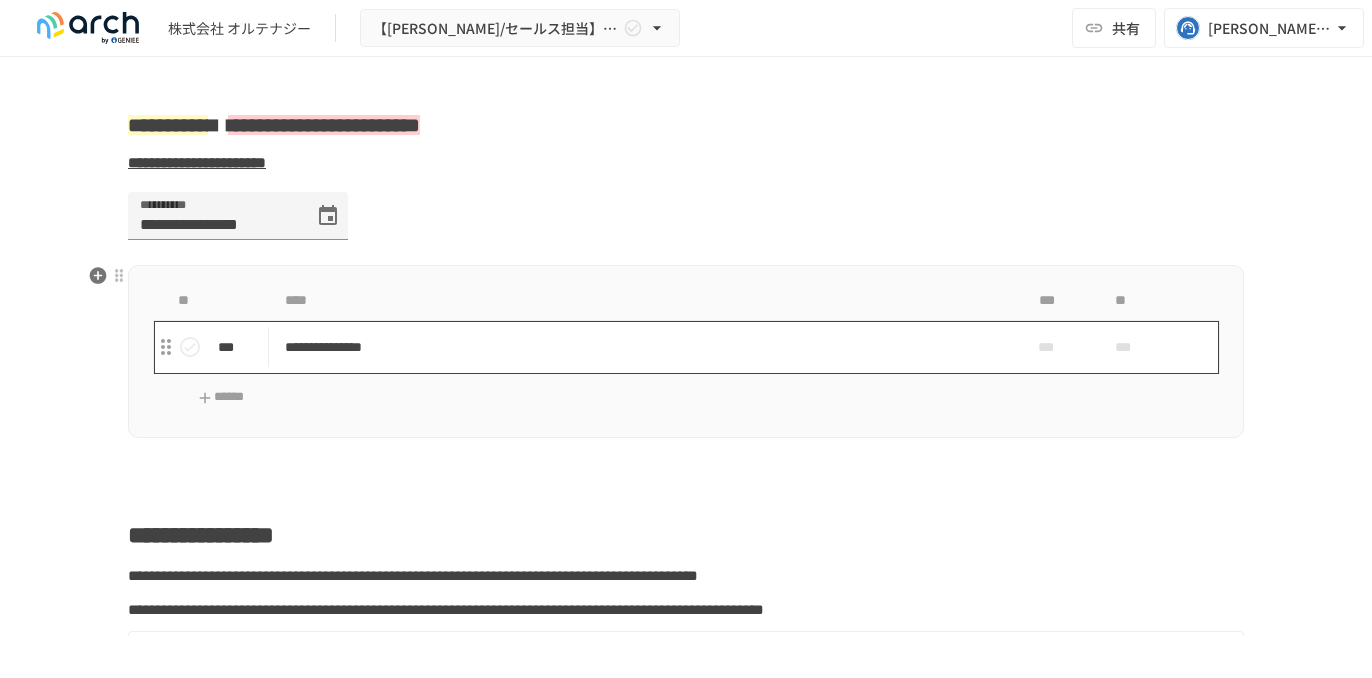 click on "**********" at bounding box center [644, 347] 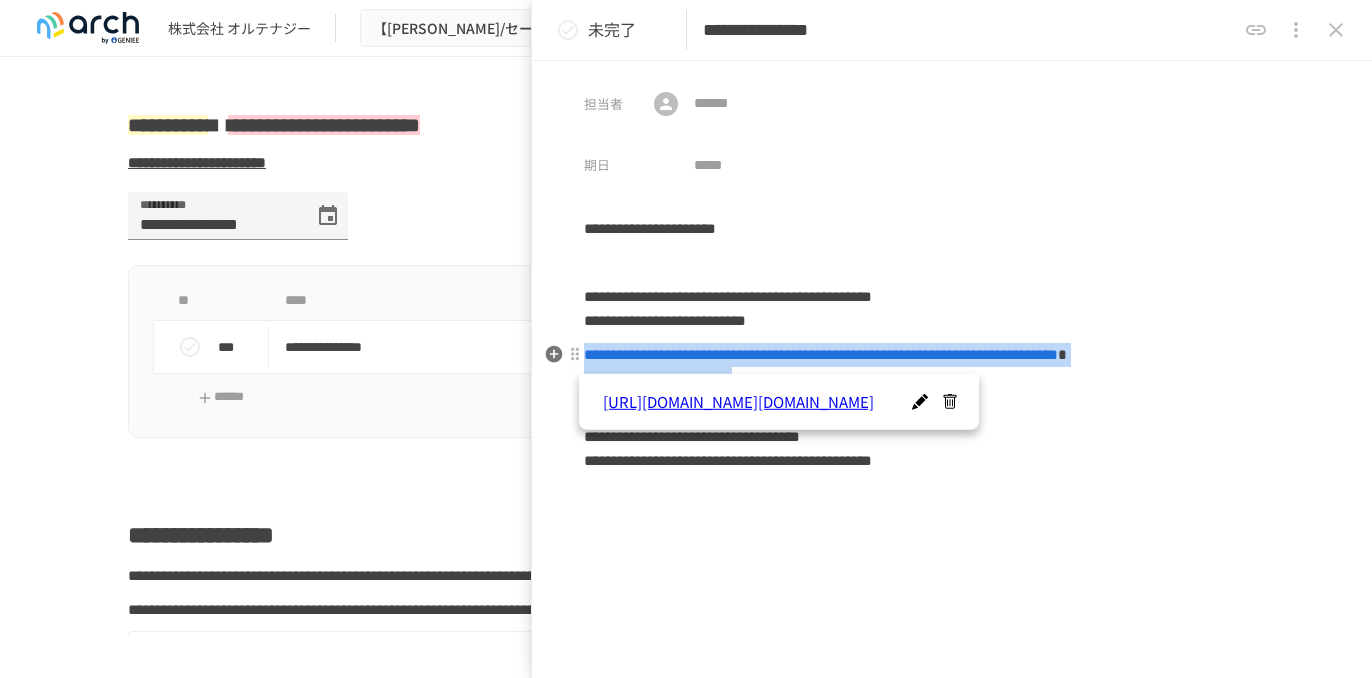 drag, startPoint x: 821, startPoint y: 411, endPoint x: 588, endPoint y: 349, distance: 241.10786 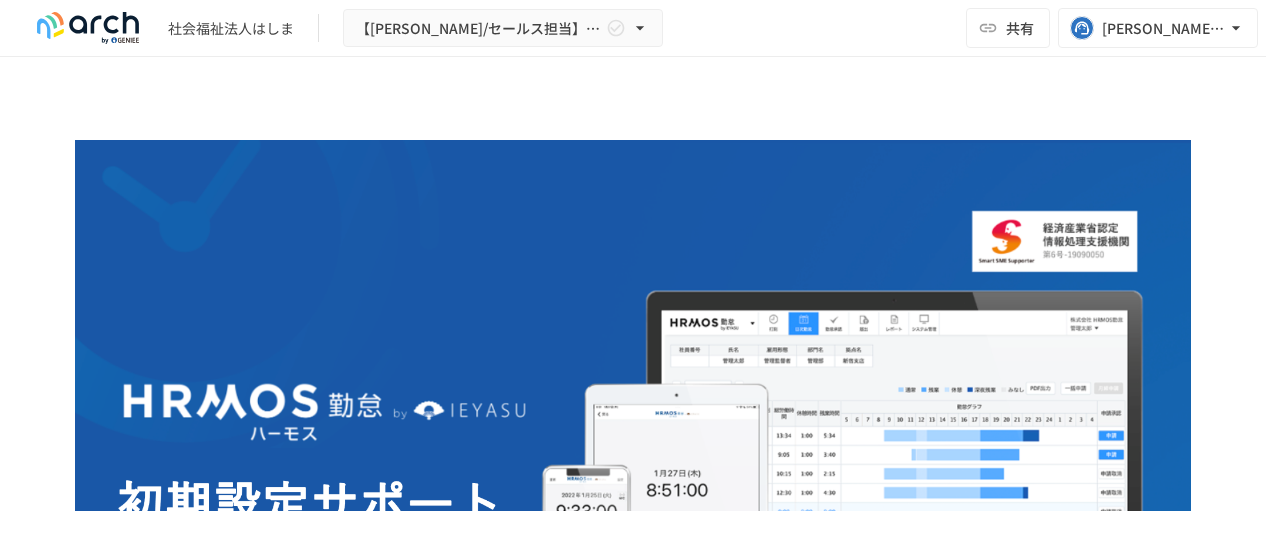 scroll, scrollTop: 0, scrollLeft: 0, axis: both 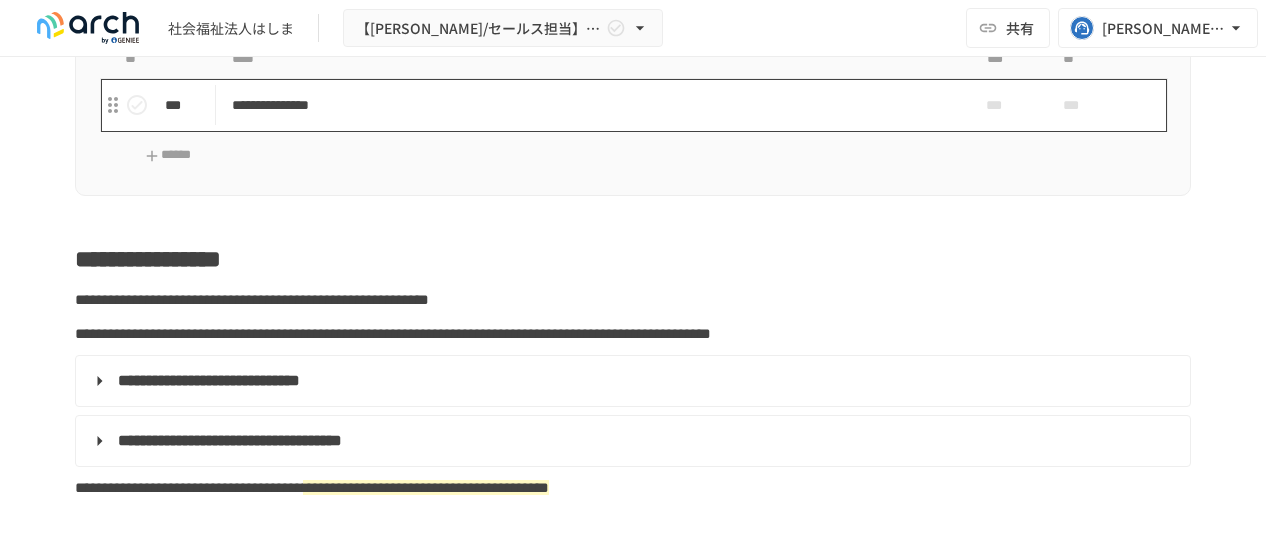 click on "**********" at bounding box center (591, 105) 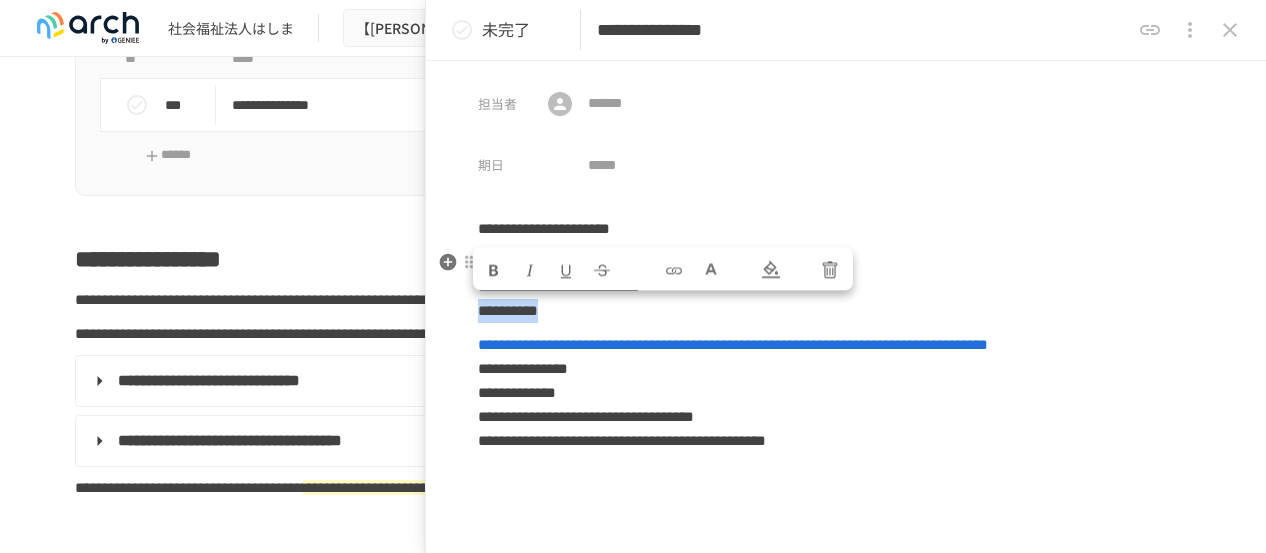 drag, startPoint x: 478, startPoint y: 311, endPoint x: 575, endPoint y: 321, distance: 97.5141 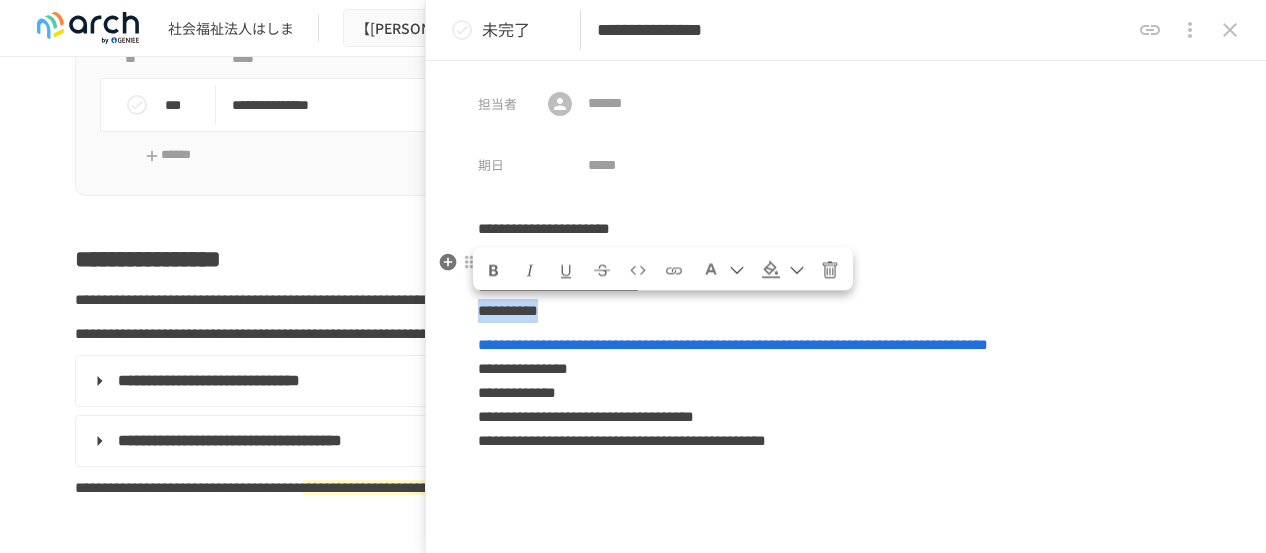 click on "**********" at bounding box center (508, 310) 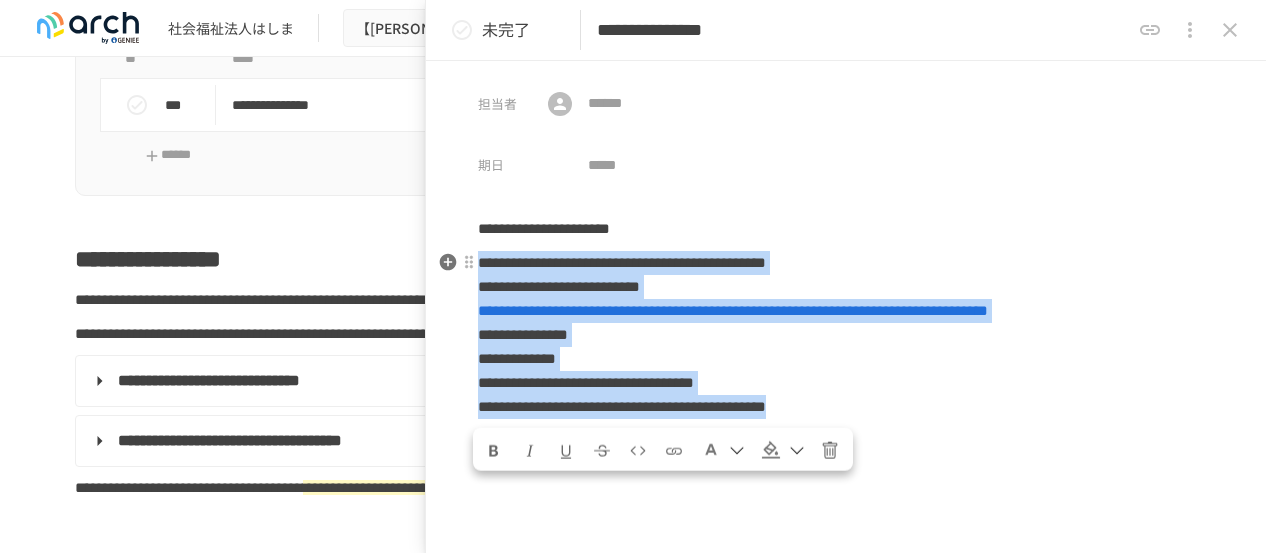 drag, startPoint x: 479, startPoint y: 267, endPoint x: 910, endPoint y: 404, distance: 452.24994 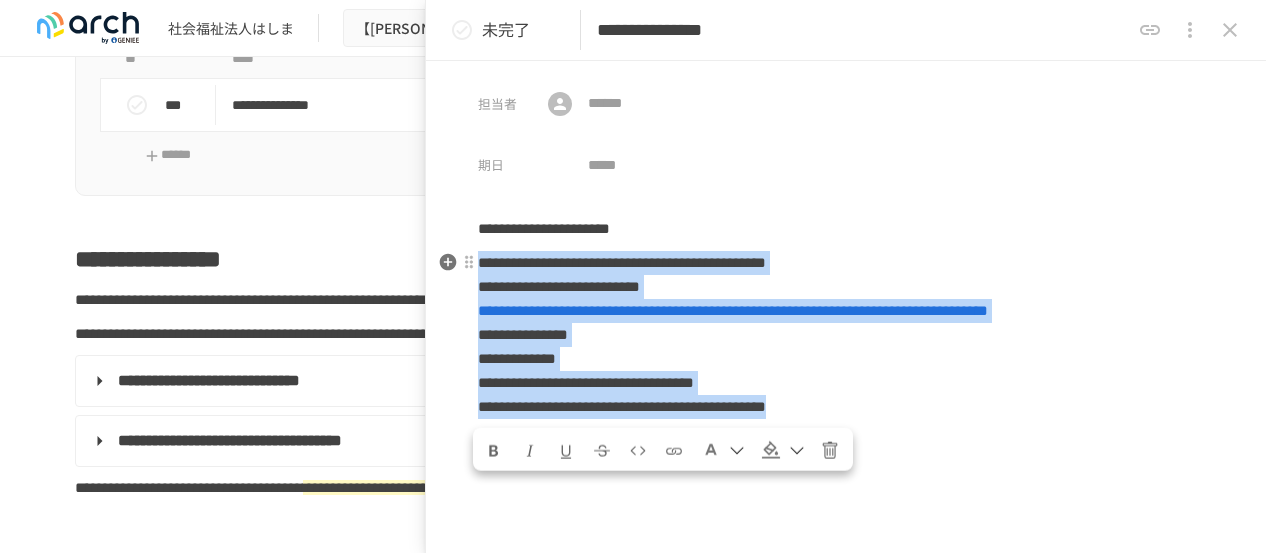 click on "**********" at bounding box center [846, 335] 